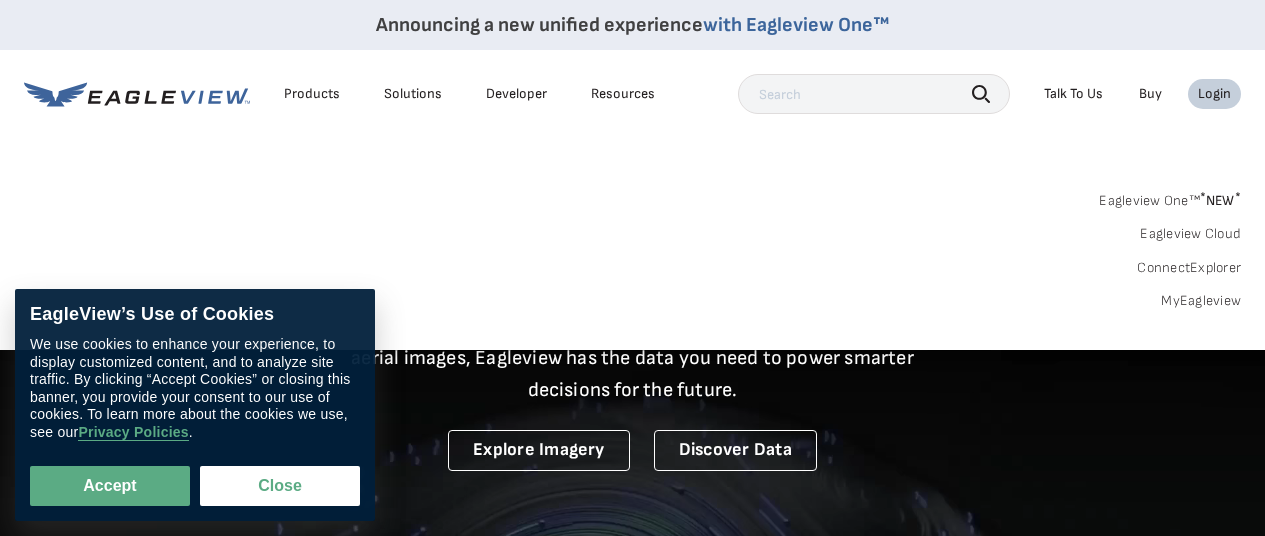 scroll, scrollTop: 0, scrollLeft: 0, axis: both 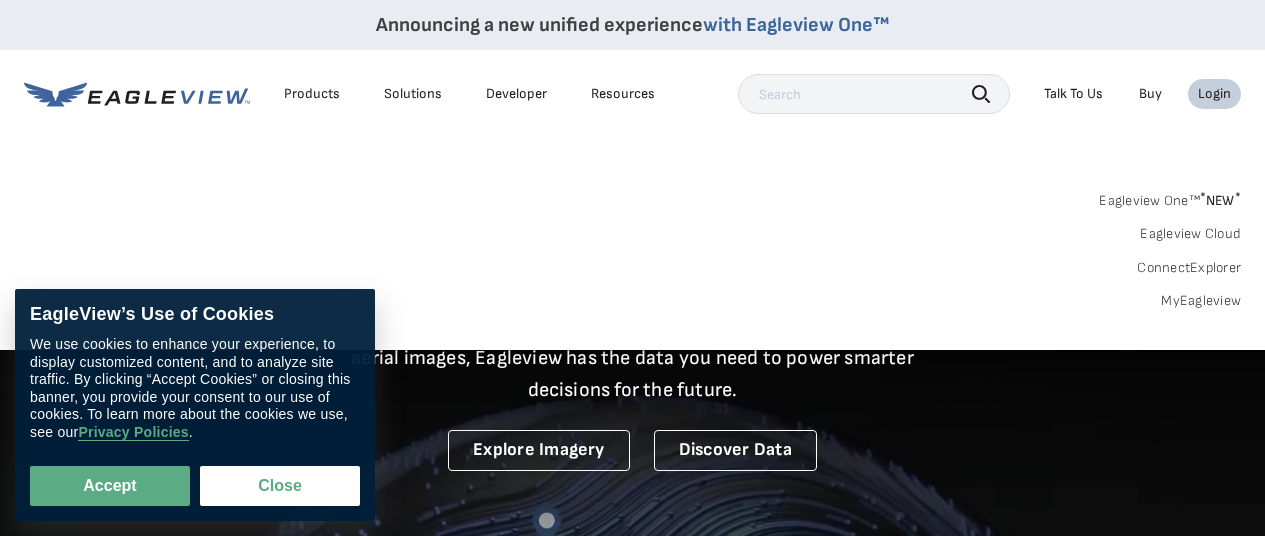 click on "Eagleview One™  * NEW *" at bounding box center [1170, 197] 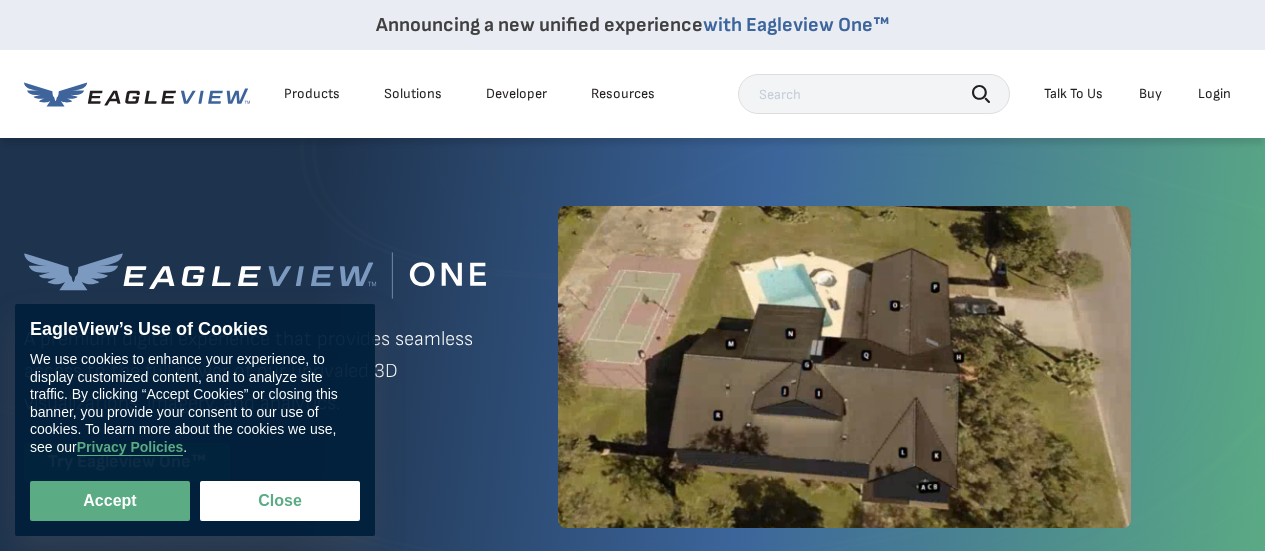 scroll, scrollTop: 0, scrollLeft: 0, axis: both 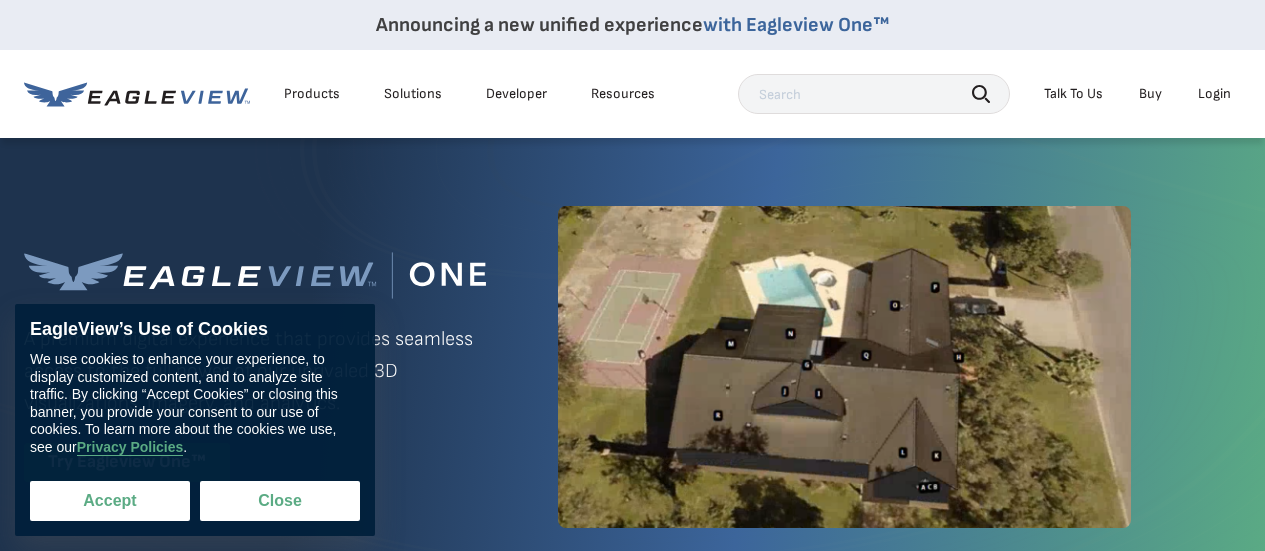 click on "Accept" at bounding box center (110, 501) 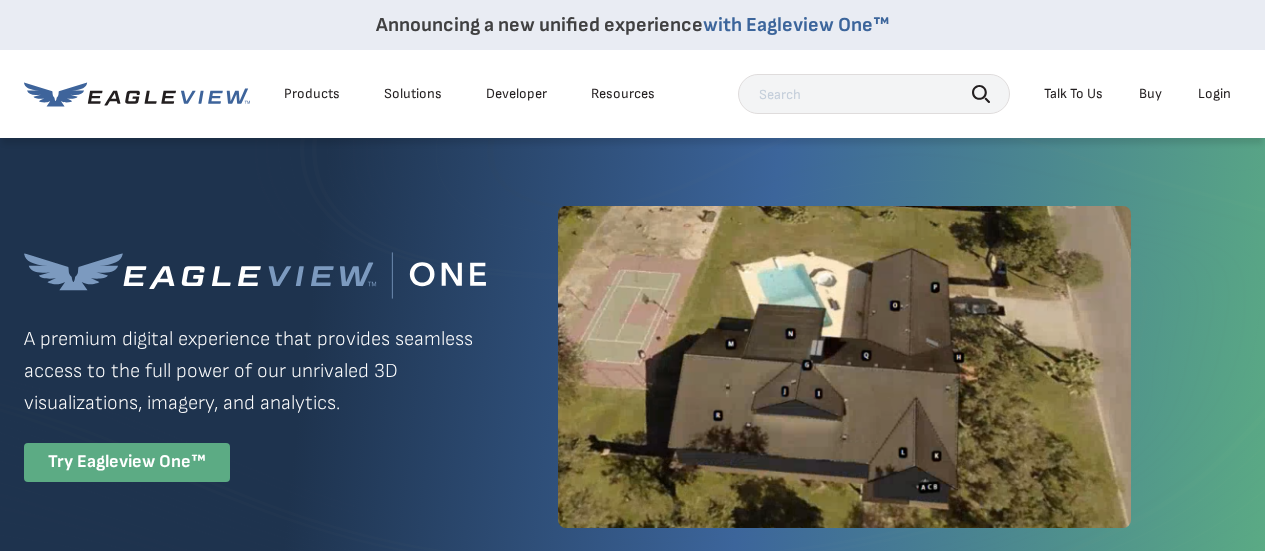 click on "Try Eagleview One™" at bounding box center (127, 462) 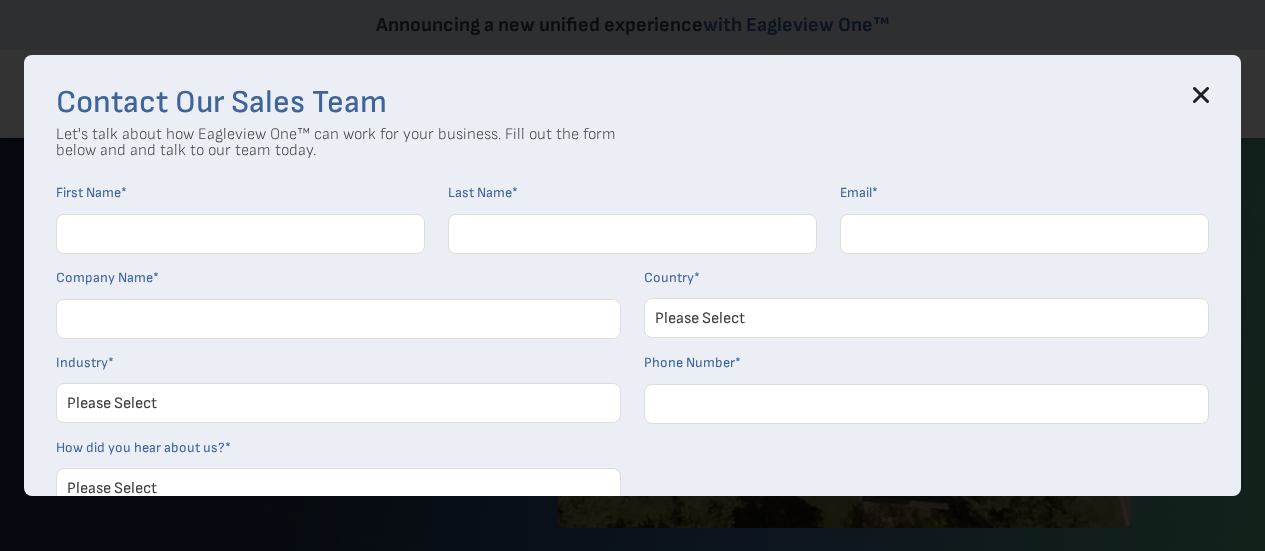click 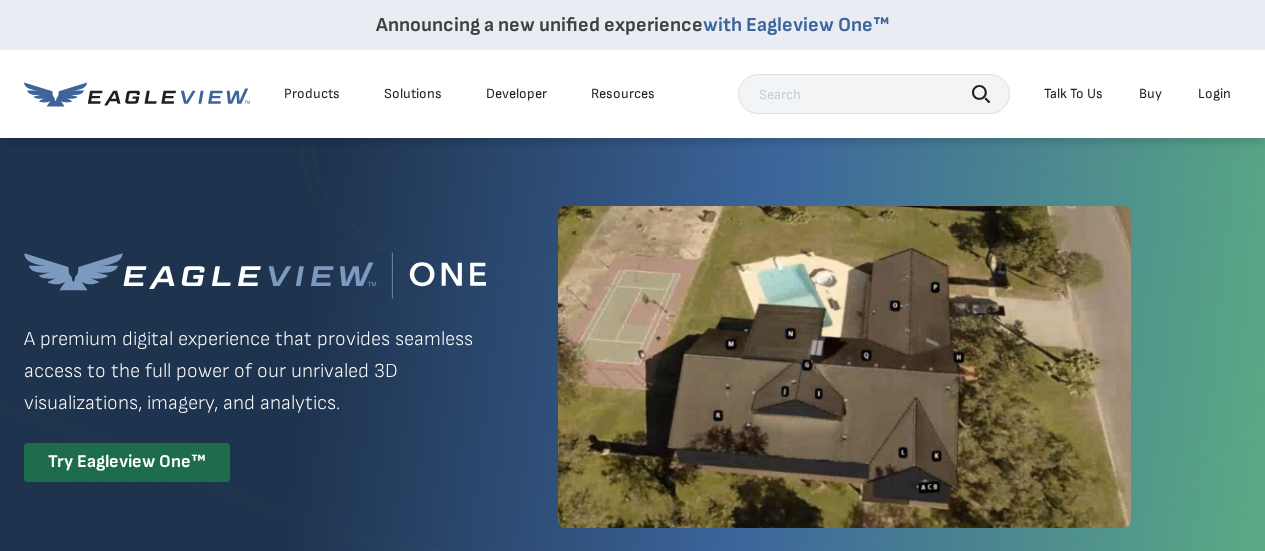 click on "Login" at bounding box center [1214, 94] 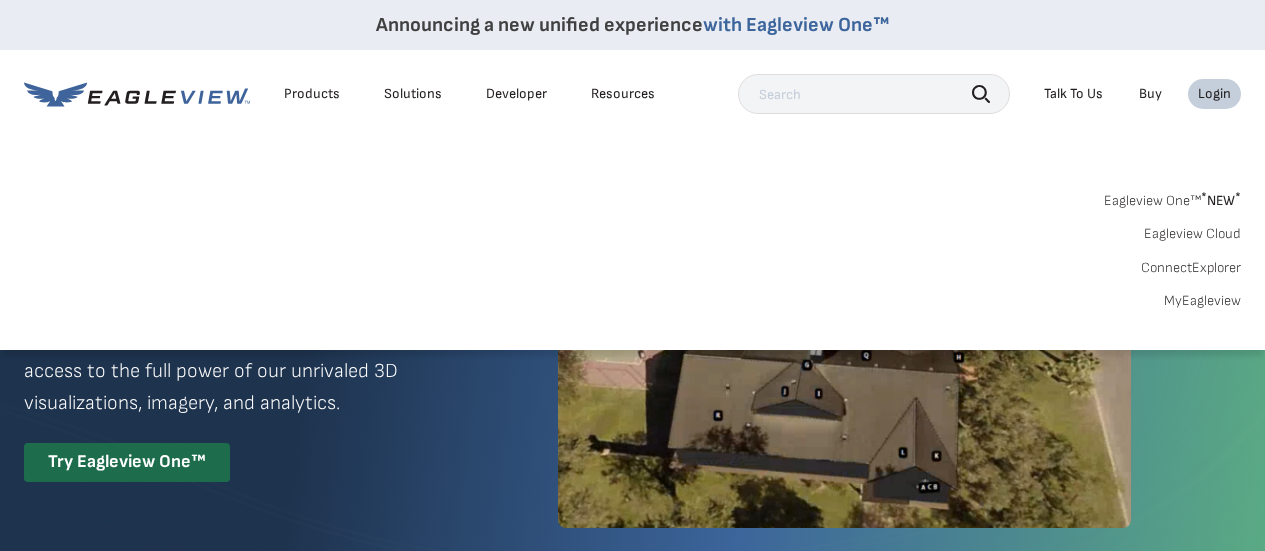 click on "MyEagleview" at bounding box center [1202, 301] 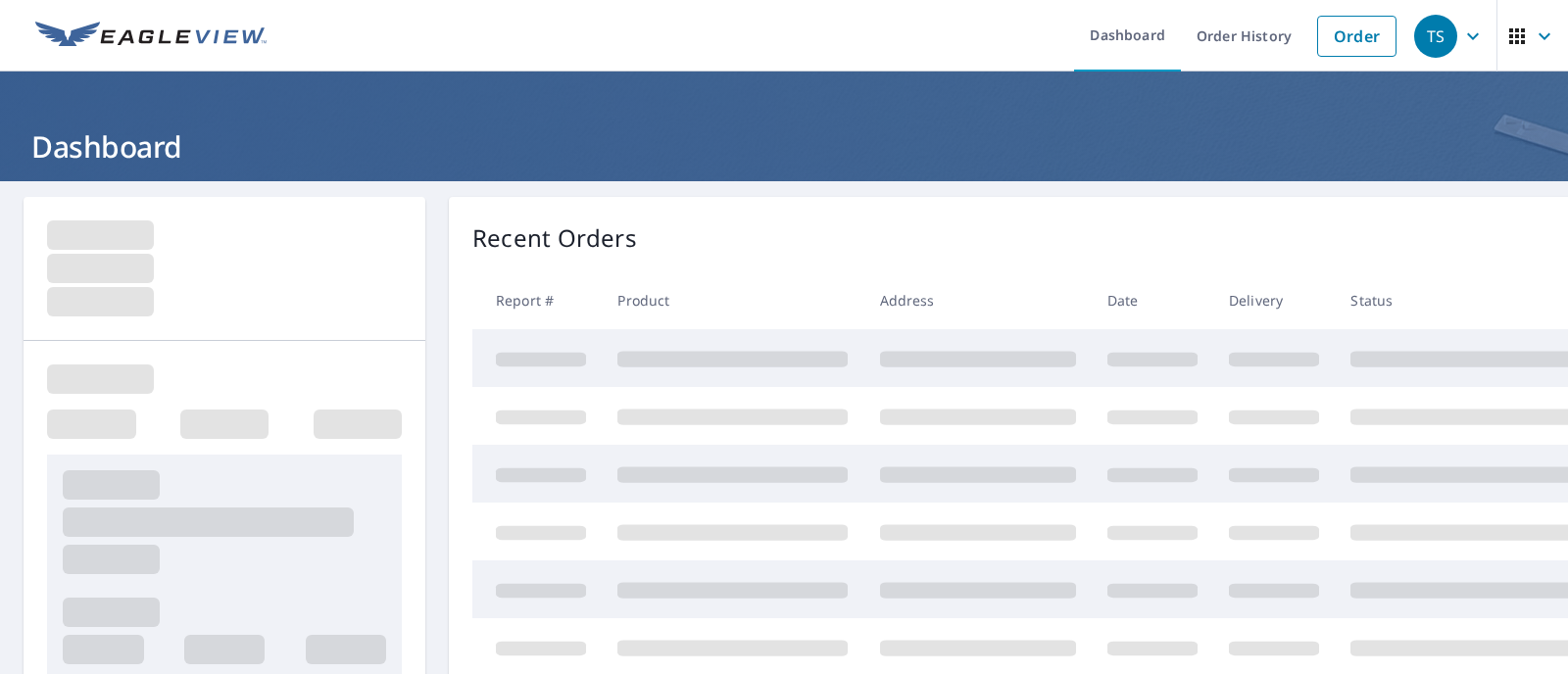 scroll, scrollTop: 0, scrollLeft: 0, axis: both 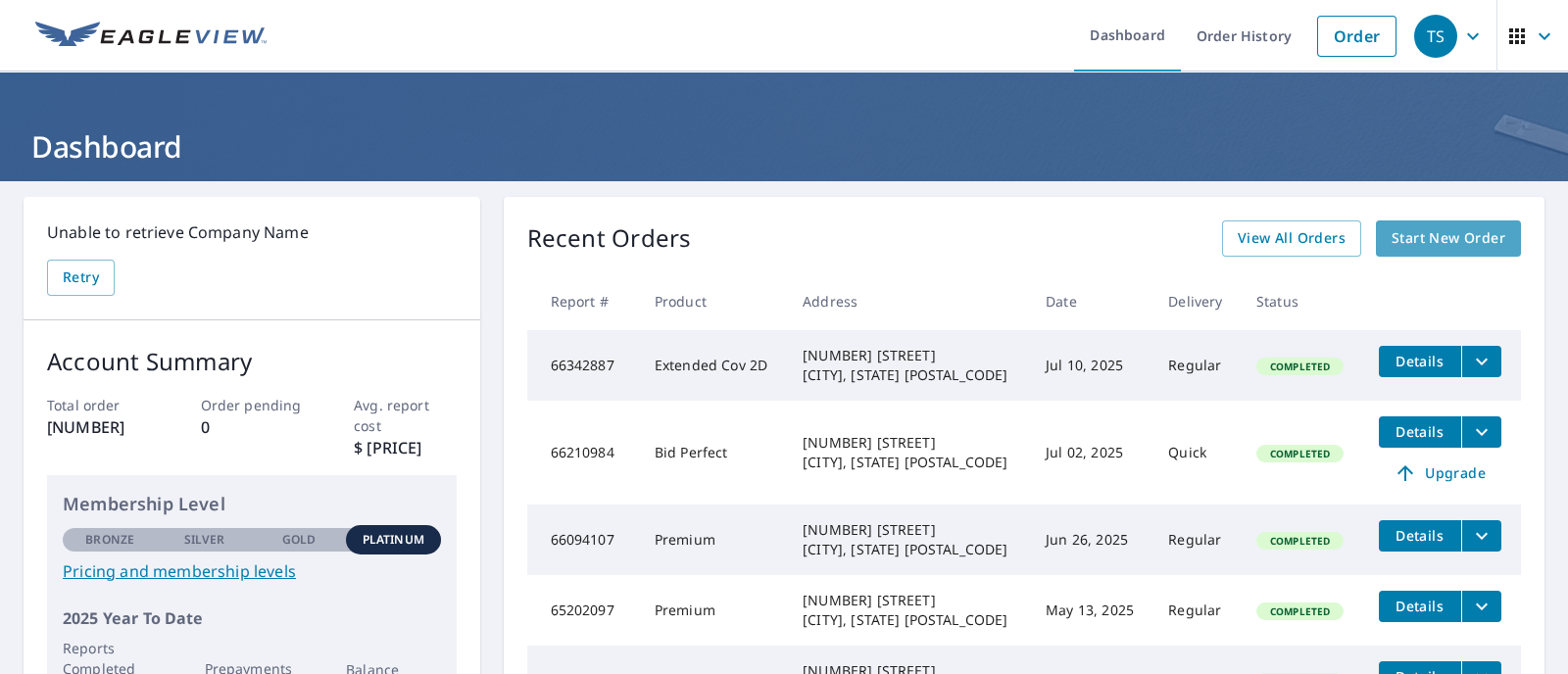 click on "Start New Order" at bounding box center (1448, 238) 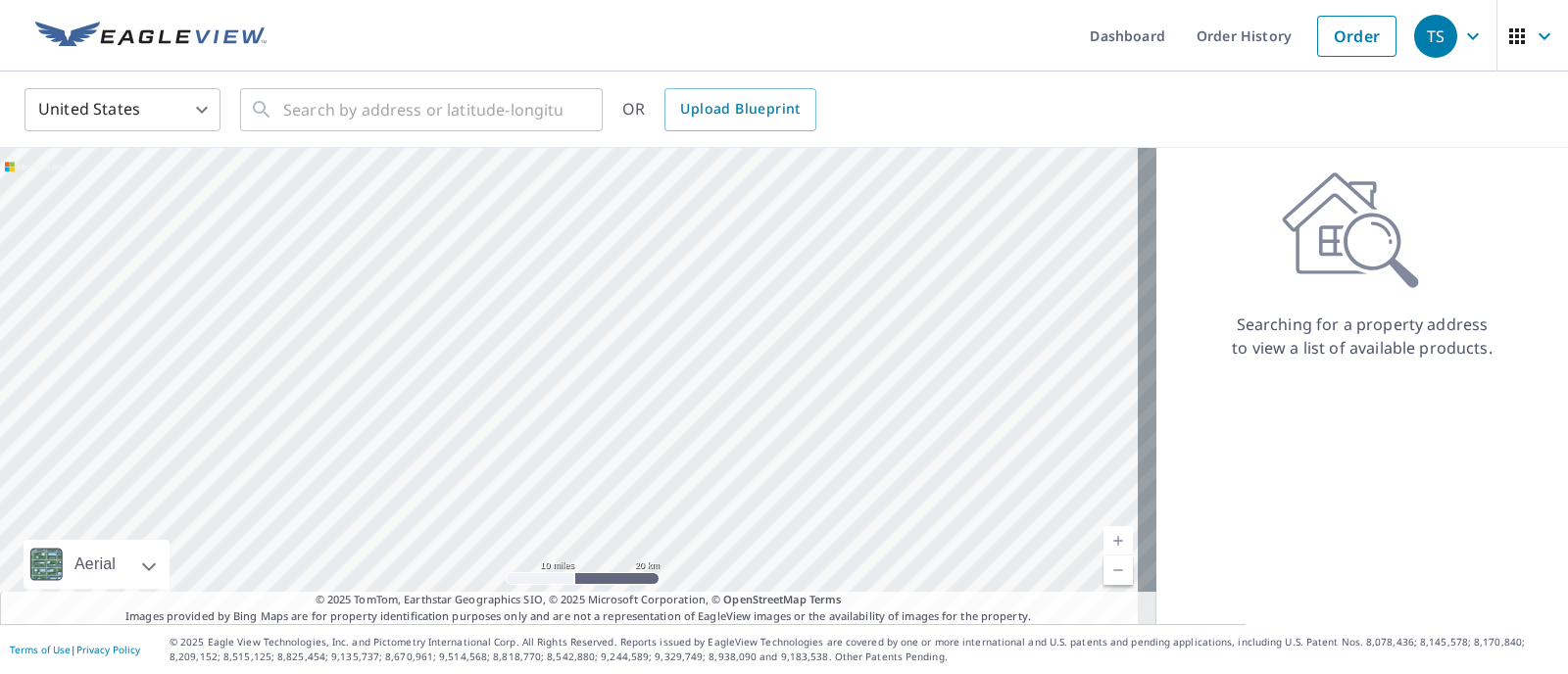 drag, startPoint x: 779, startPoint y: 257, endPoint x: 597, endPoint y: 553, distance: 347.47662 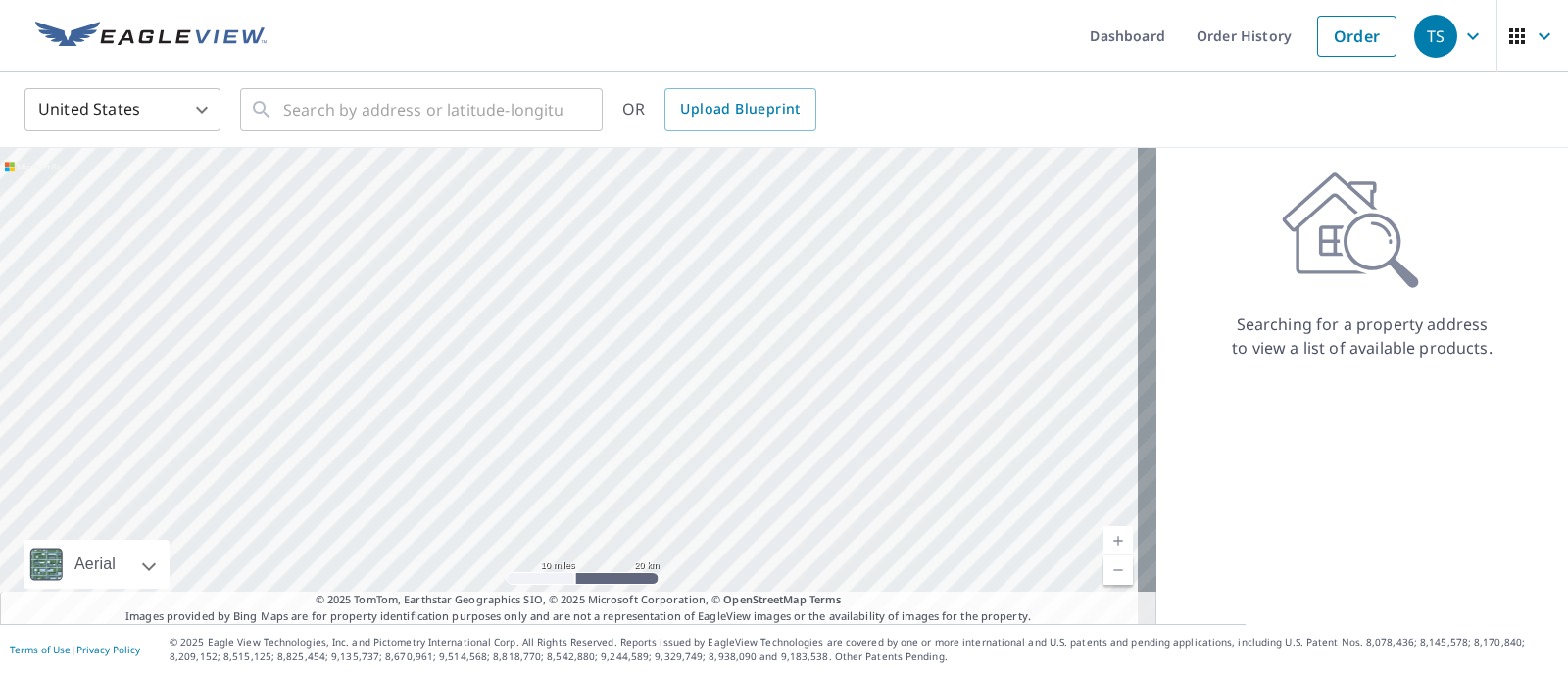 drag, startPoint x: 779, startPoint y: 453, endPoint x: 204, endPoint y: 215, distance: 622.3094 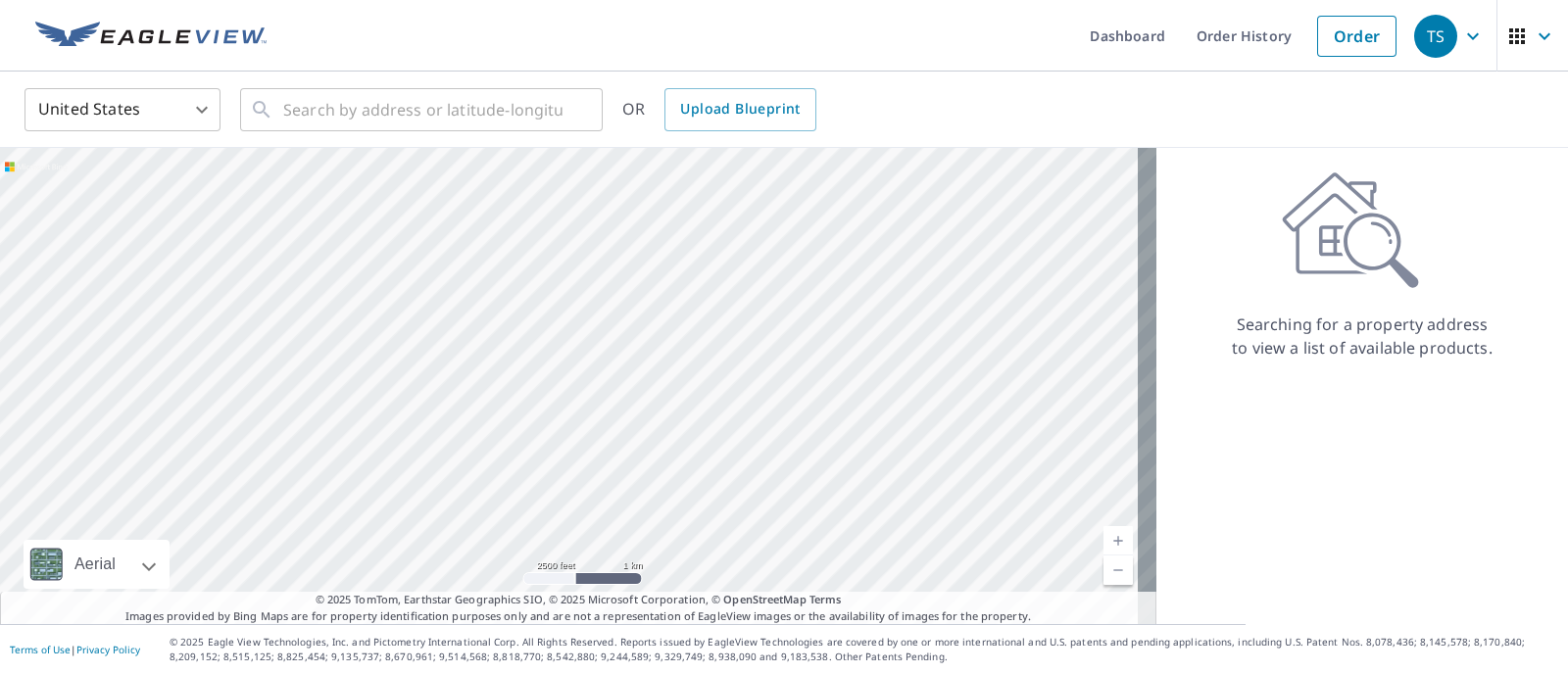 drag, startPoint x: 487, startPoint y: 487, endPoint x: 507, endPoint y: 341, distance: 147.3635 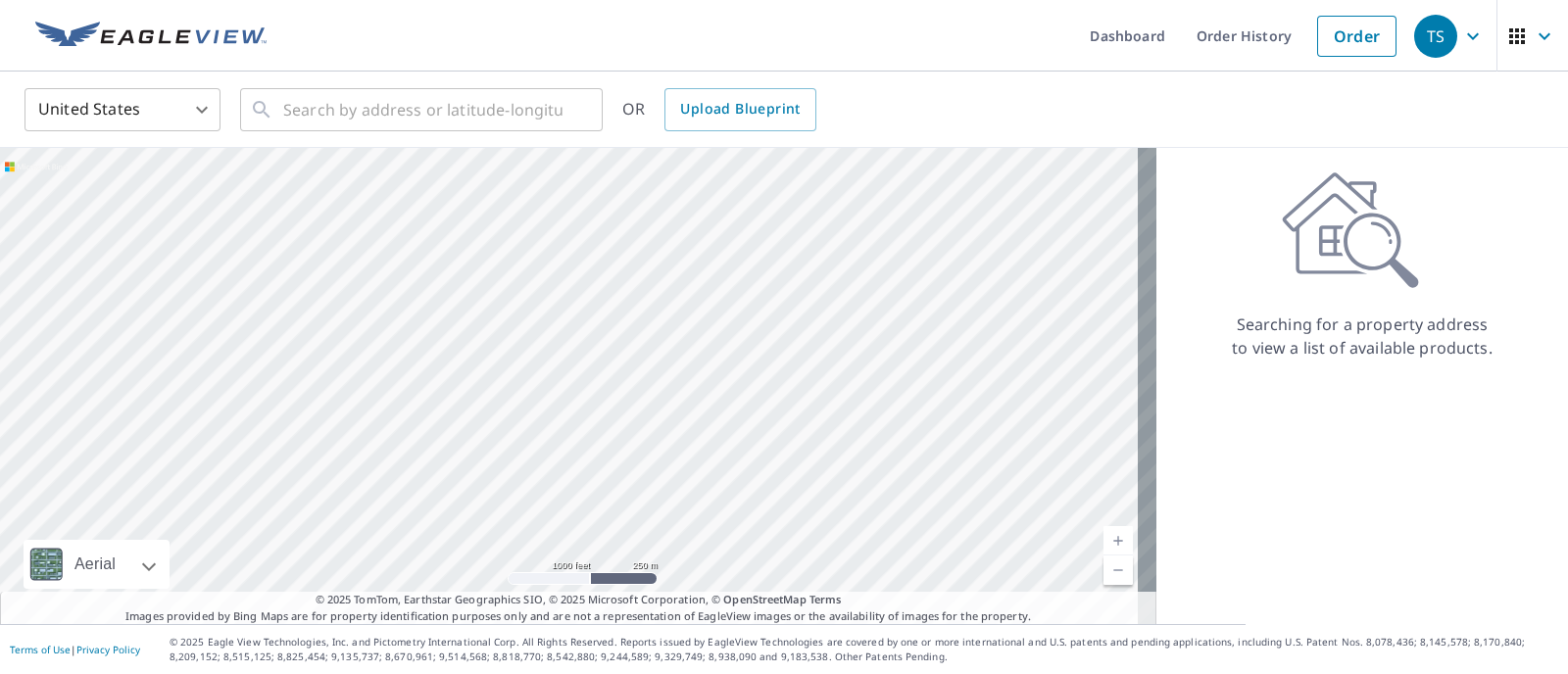drag, startPoint x: 260, startPoint y: 457, endPoint x: 782, endPoint y: 485, distance: 522.7504 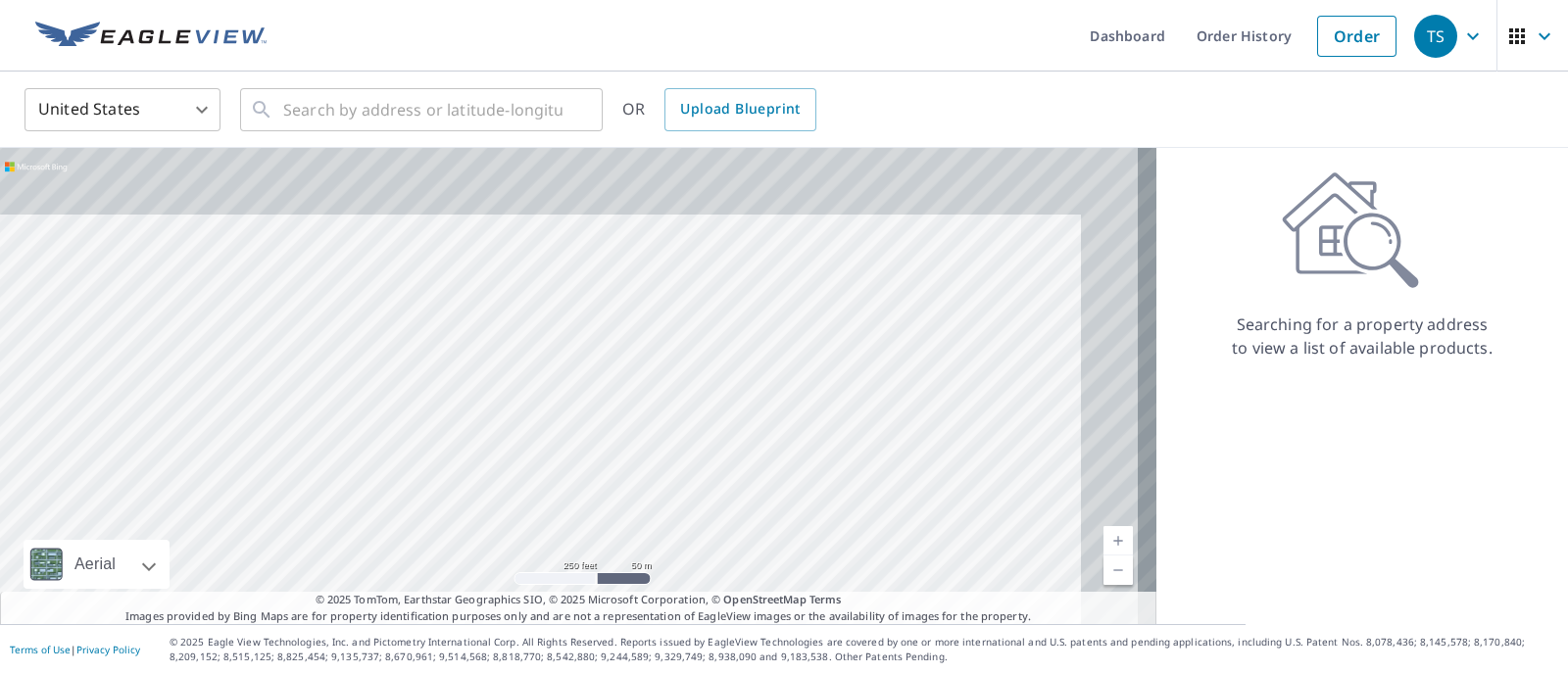 drag, startPoint x: 966, startPoint y: 357, endPoint x: 818, endPoint y: 539, distance: 234.5805 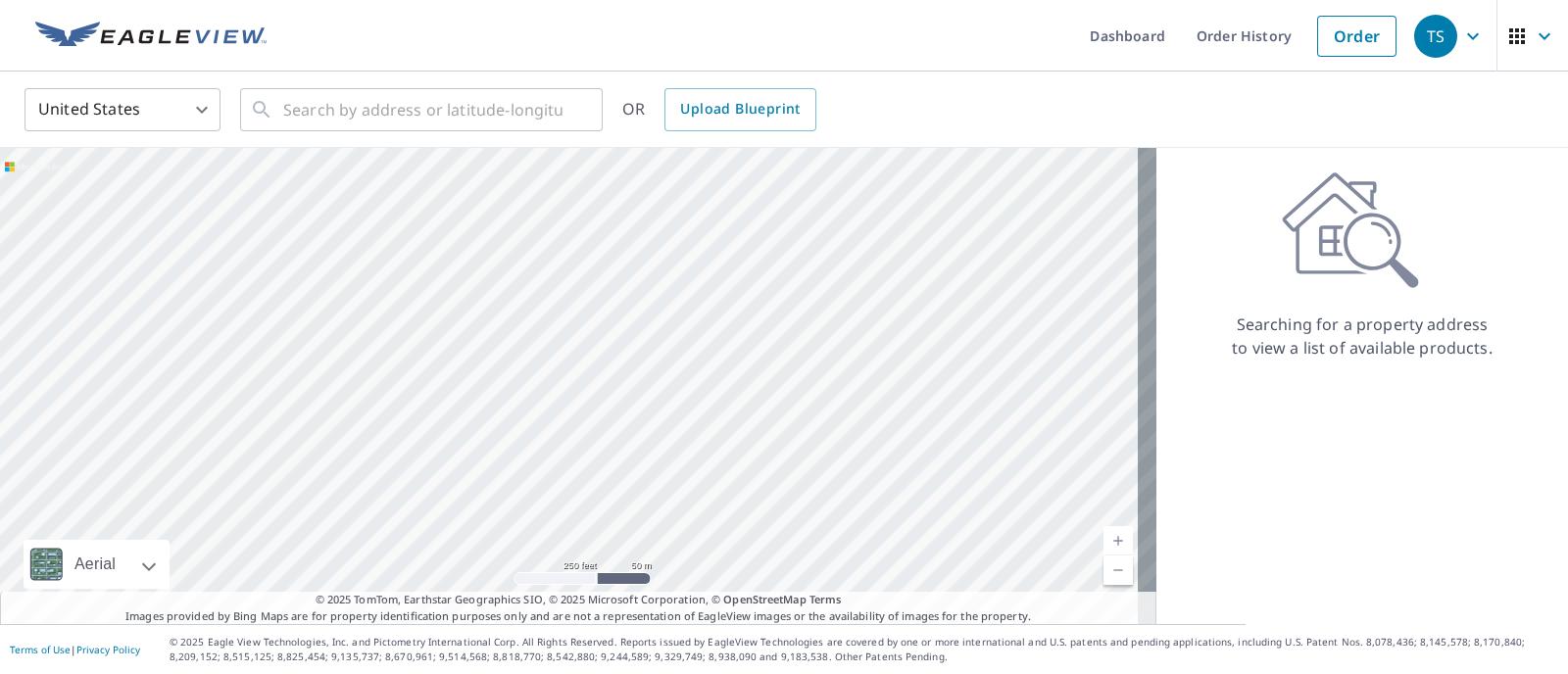 drag, startPoint x: 882, startPoint y: 445, endPoint x: 882, endPoint y: 397, distance: 48 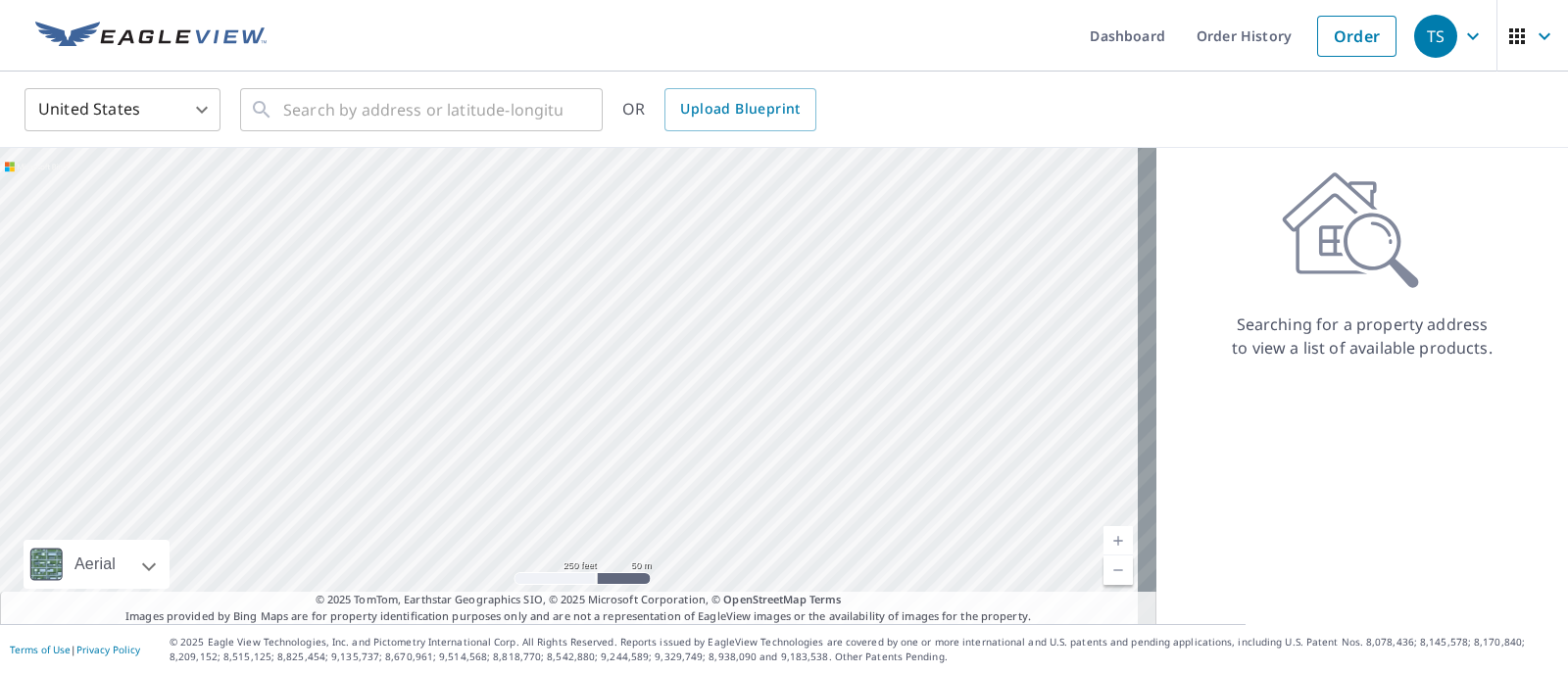 drag, startPoint x: 921, startPoint y: 468, endPoint x: 918, endPoint y: 369, distance: 99.04544 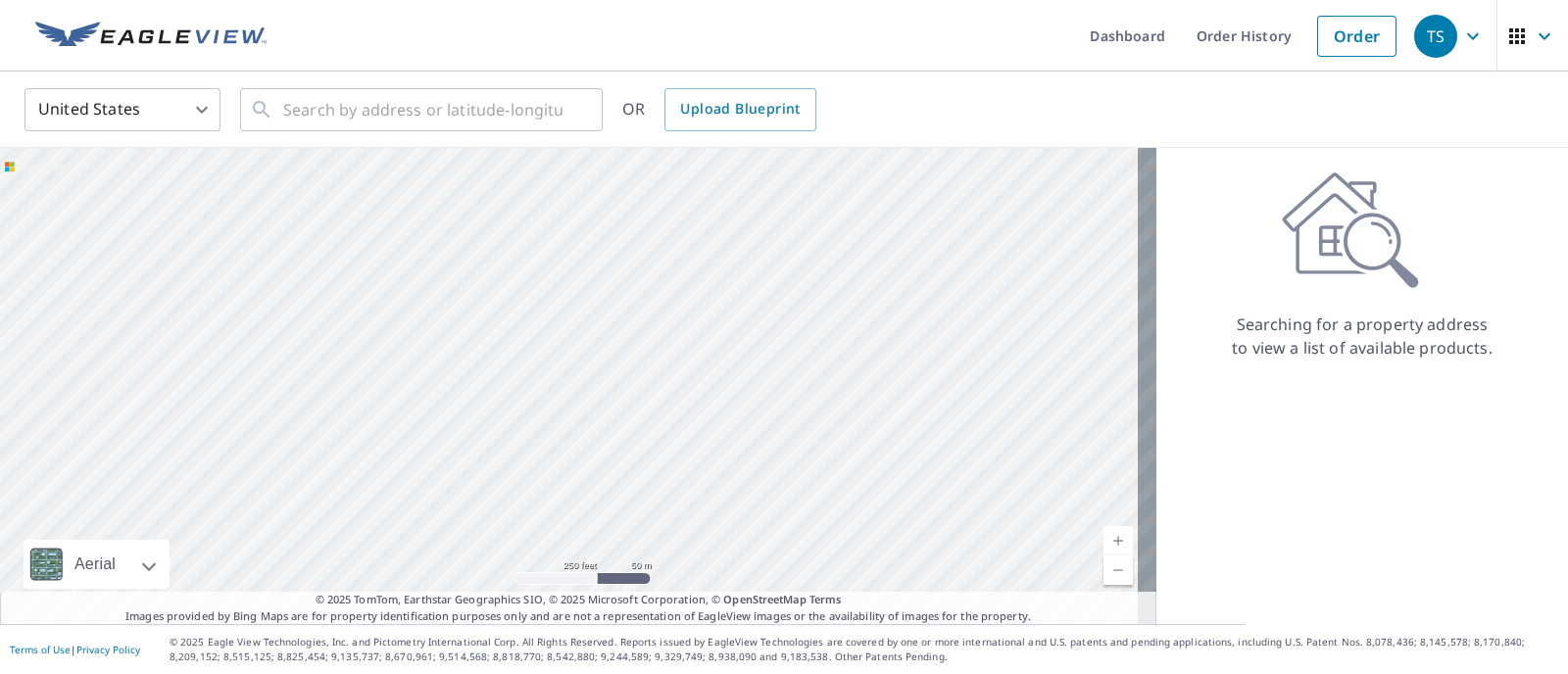 drag, startPoint x: 878, startPoint y: 432, endPoint x: 657, endPoint y: 295, distance: 260.01923 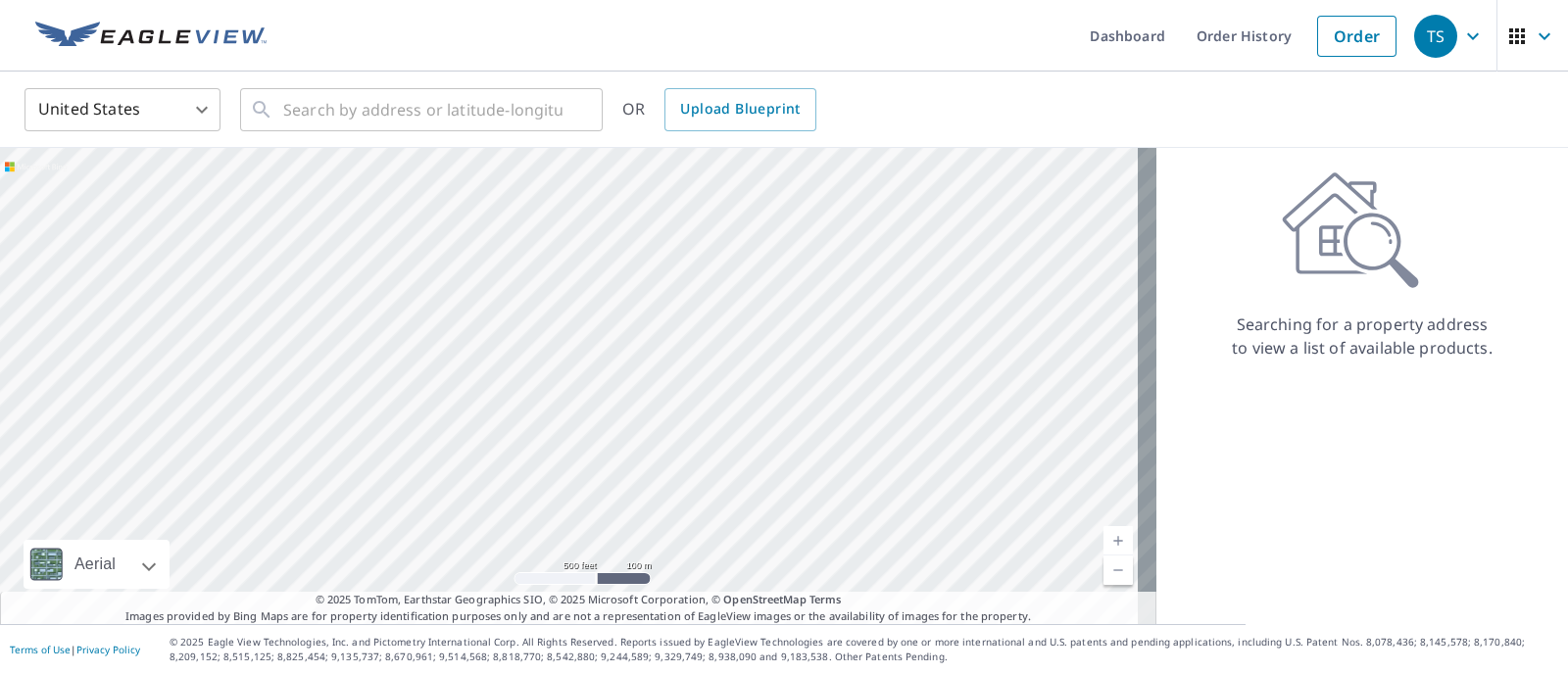 drag, startPoint x: 766, startPoint y: 382, endPoint x: 654, endPoint y: 189, distance: 223.14345 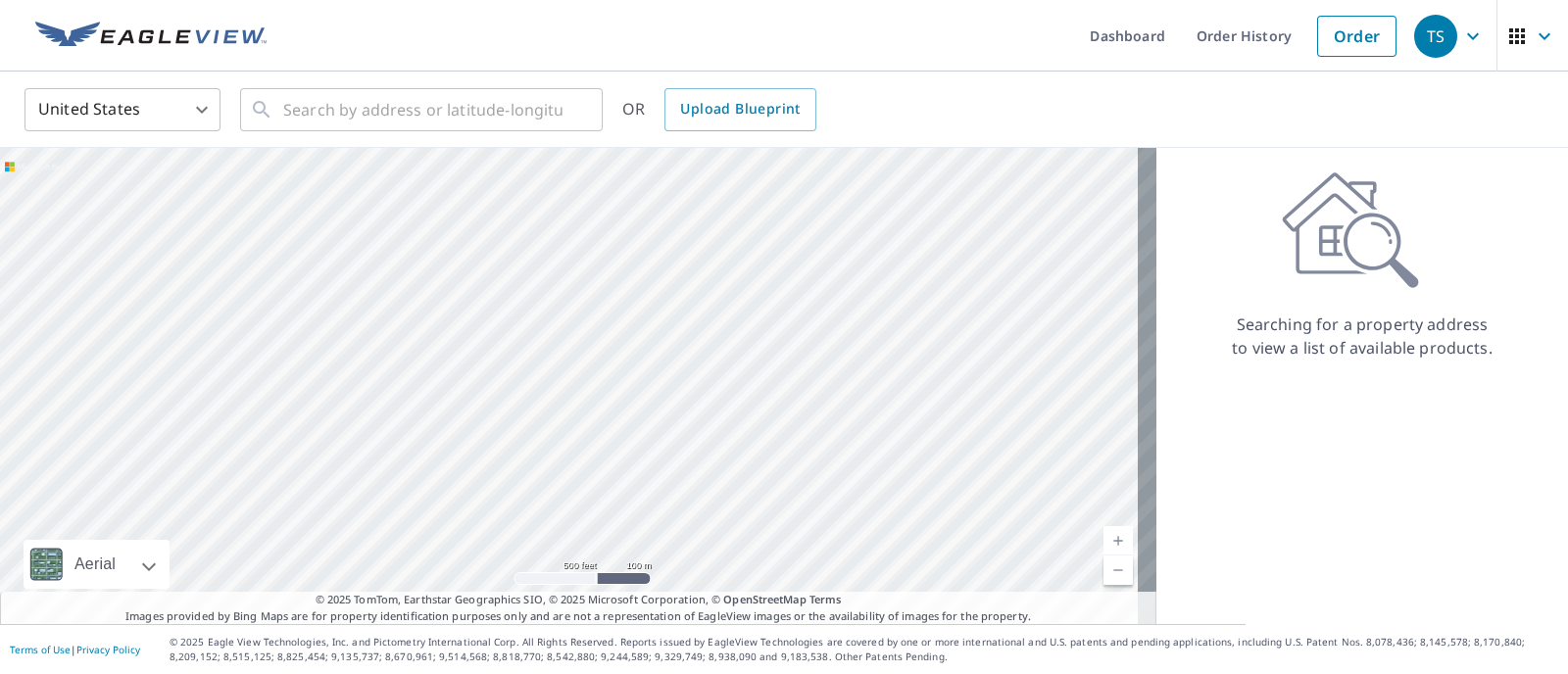 drag, startPoint x: 106, startPoint y: 373, endPoint x: 1074, endPoint y: 451, distance: 971.1375 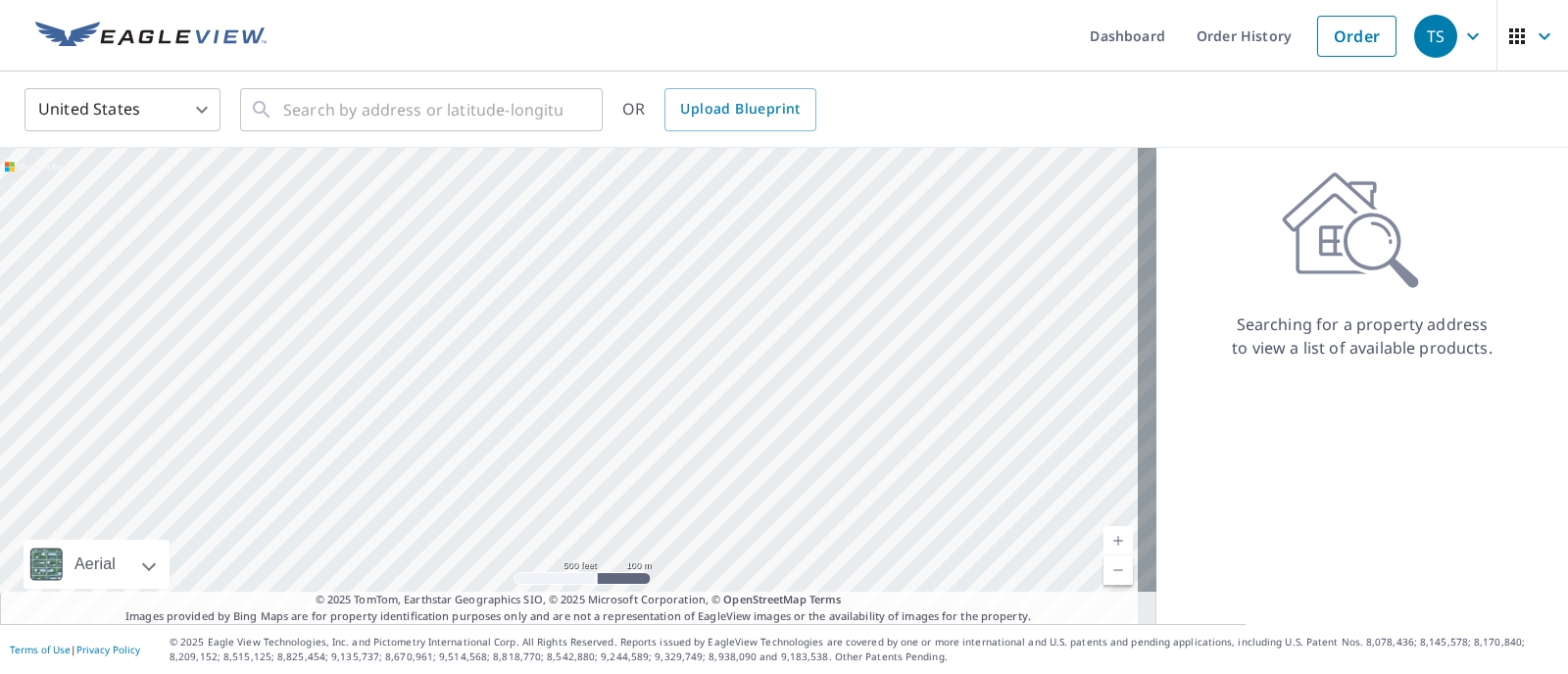 drag, startPoint x: 547, startPoint y: 285, endPoint x: 596, endPoint y: 435, distance: 157.80051 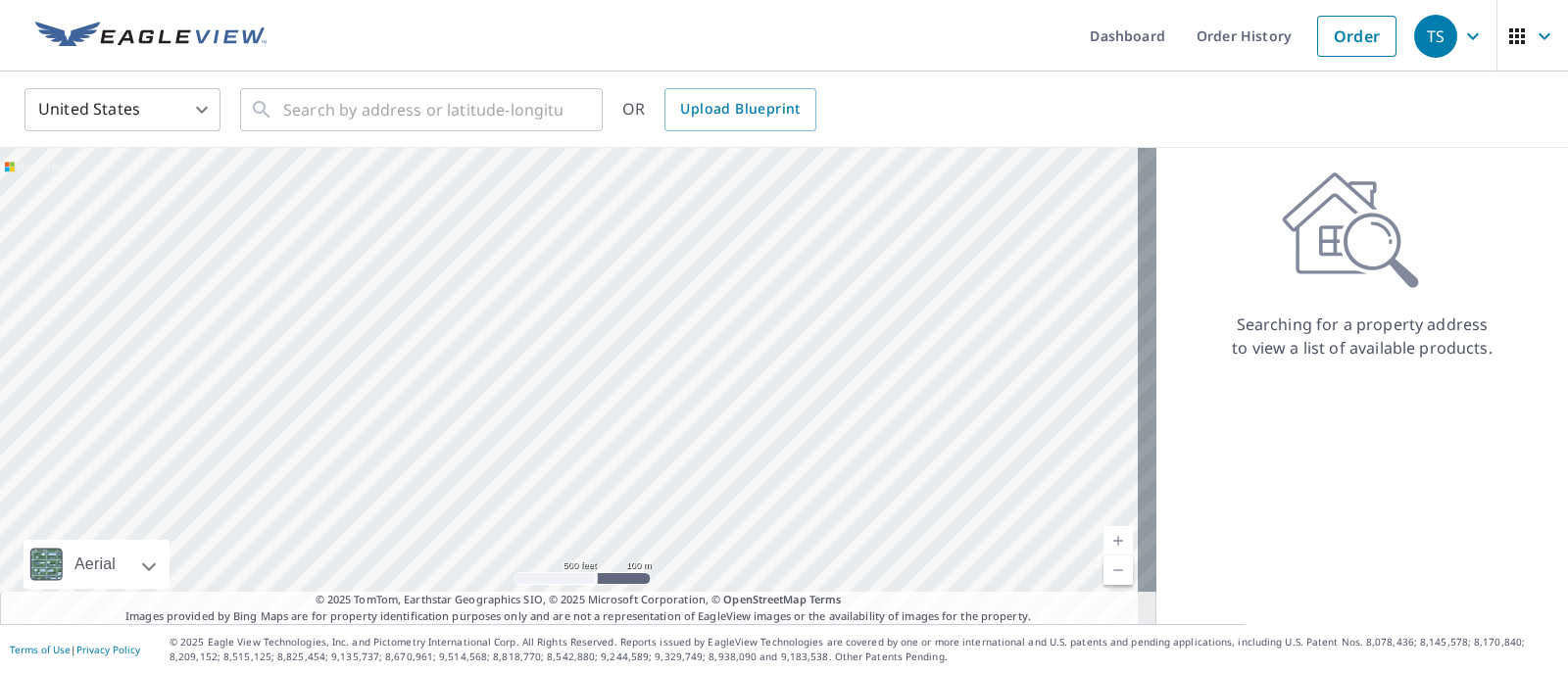 click at bounding box center (578, 386) 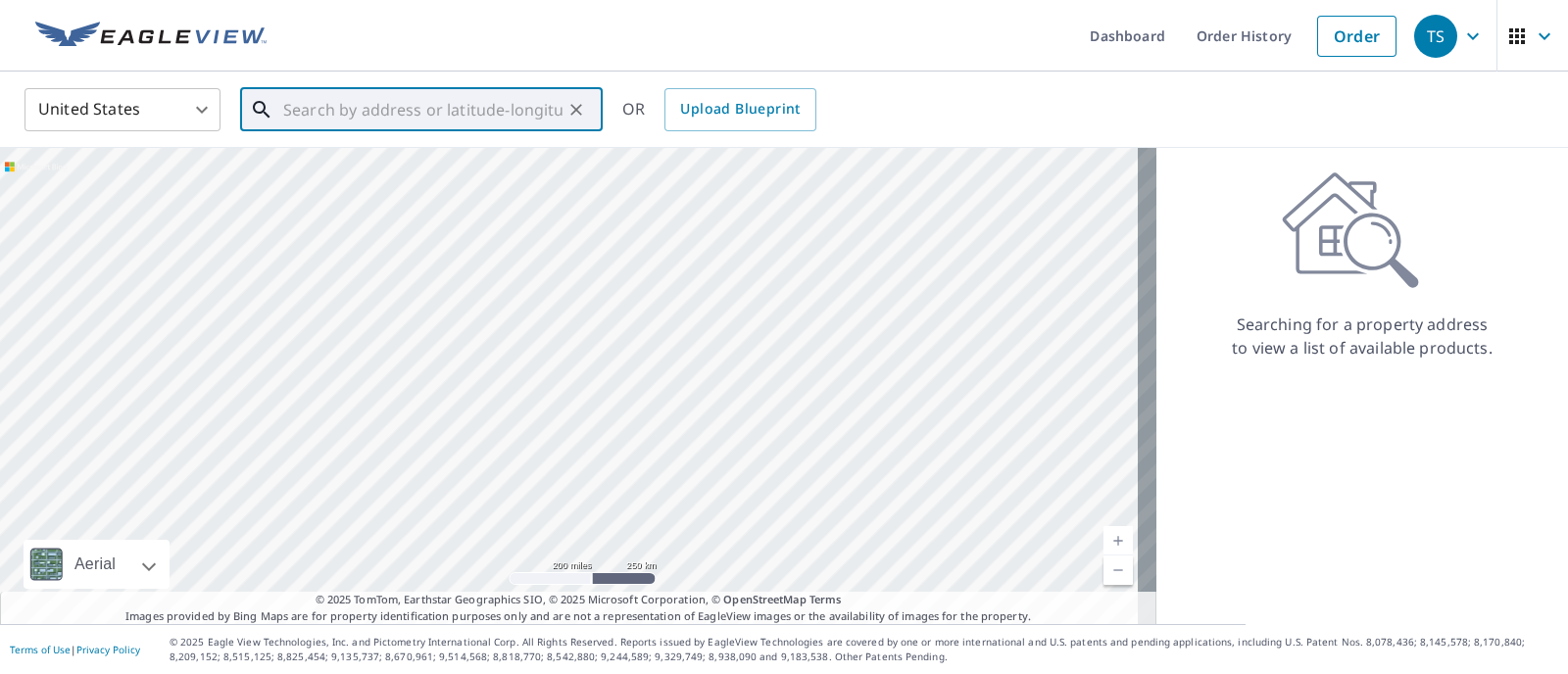 click at bounding box center [422, 110] 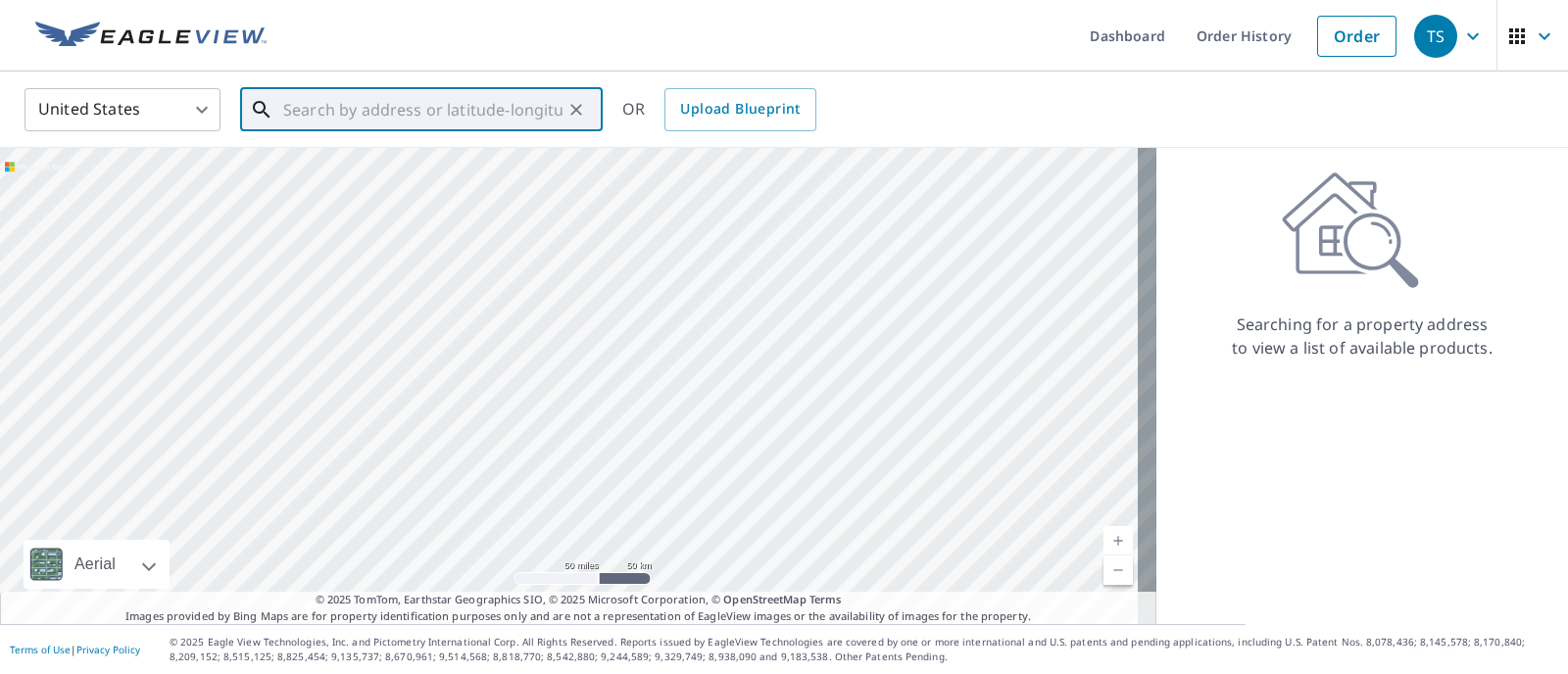 click at bounding box center [422, 110] 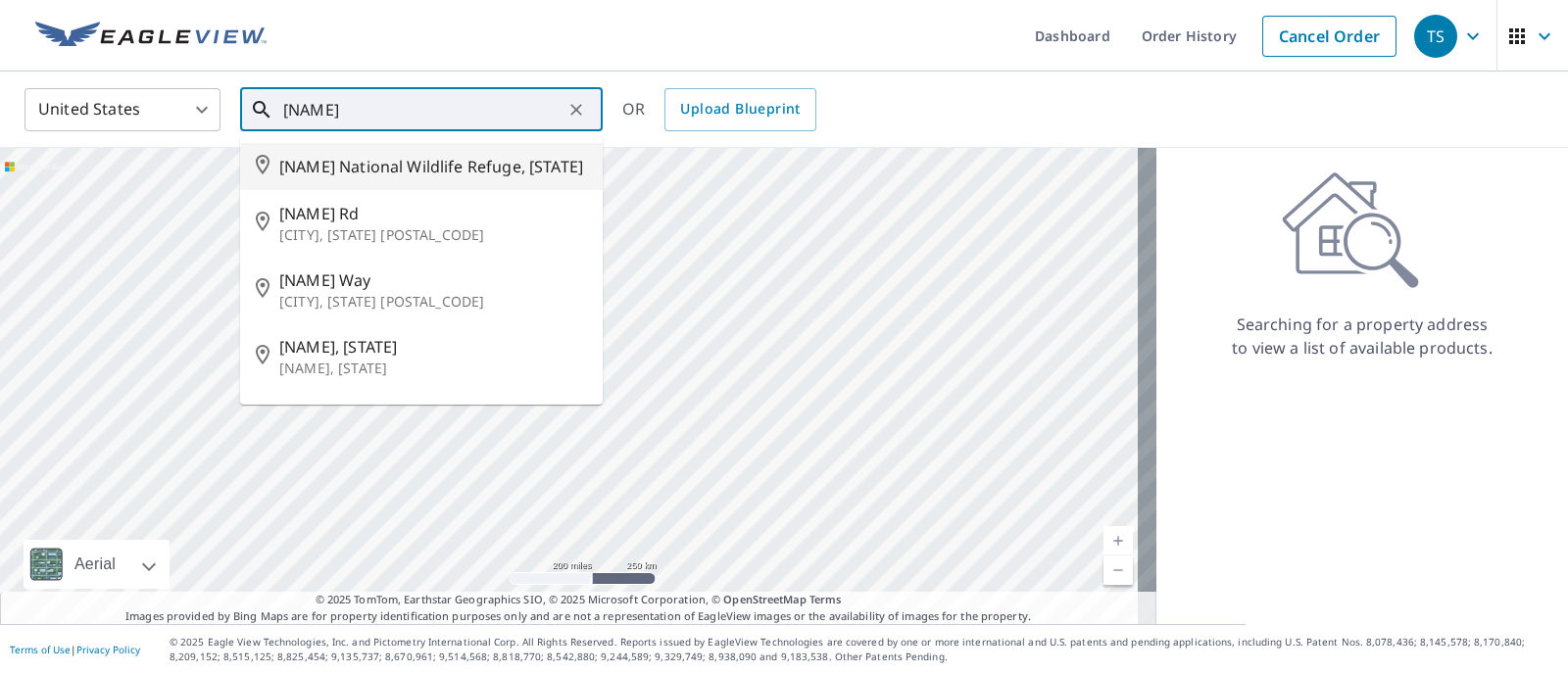 click on "[NAME]" at bounding box center [422, 110] 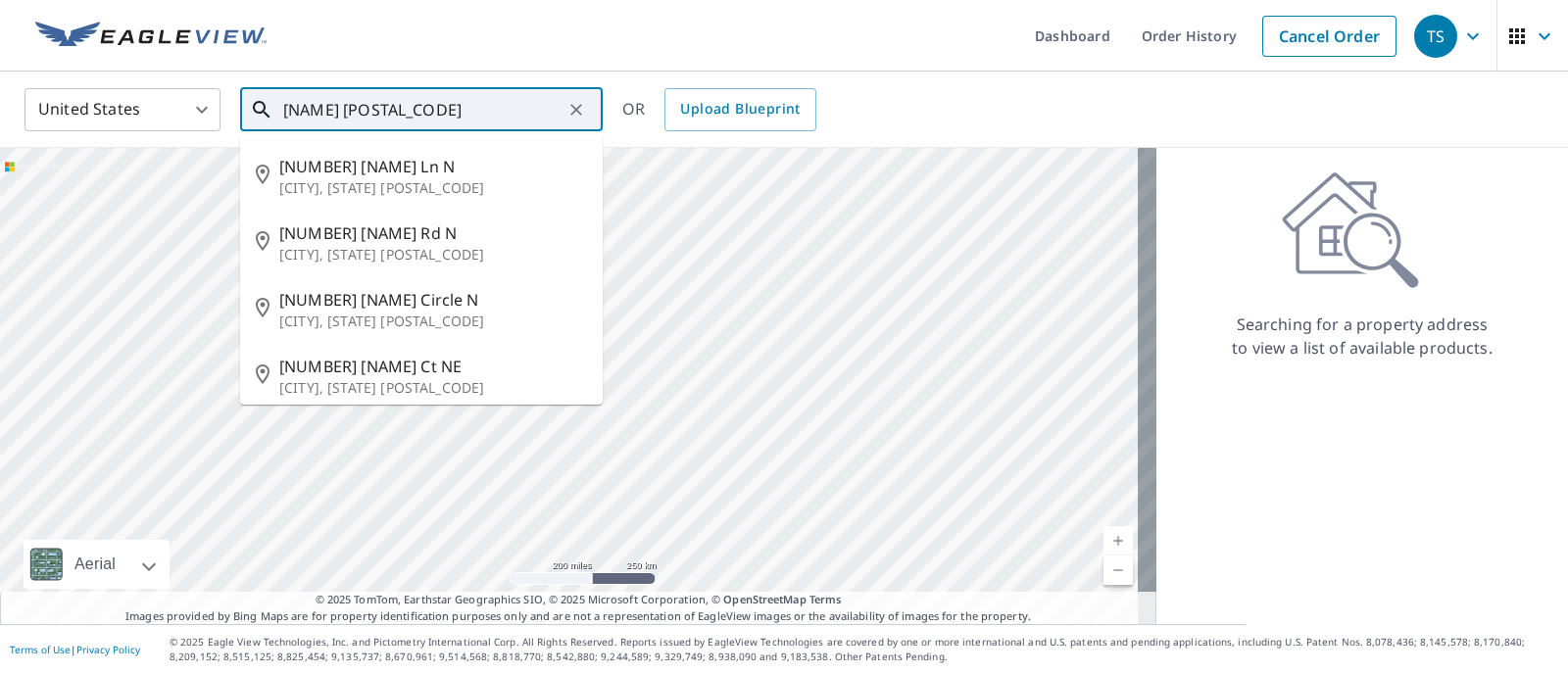 click on "[NAME] [POSTAL_CODE]" at bounding box center (422, 110) 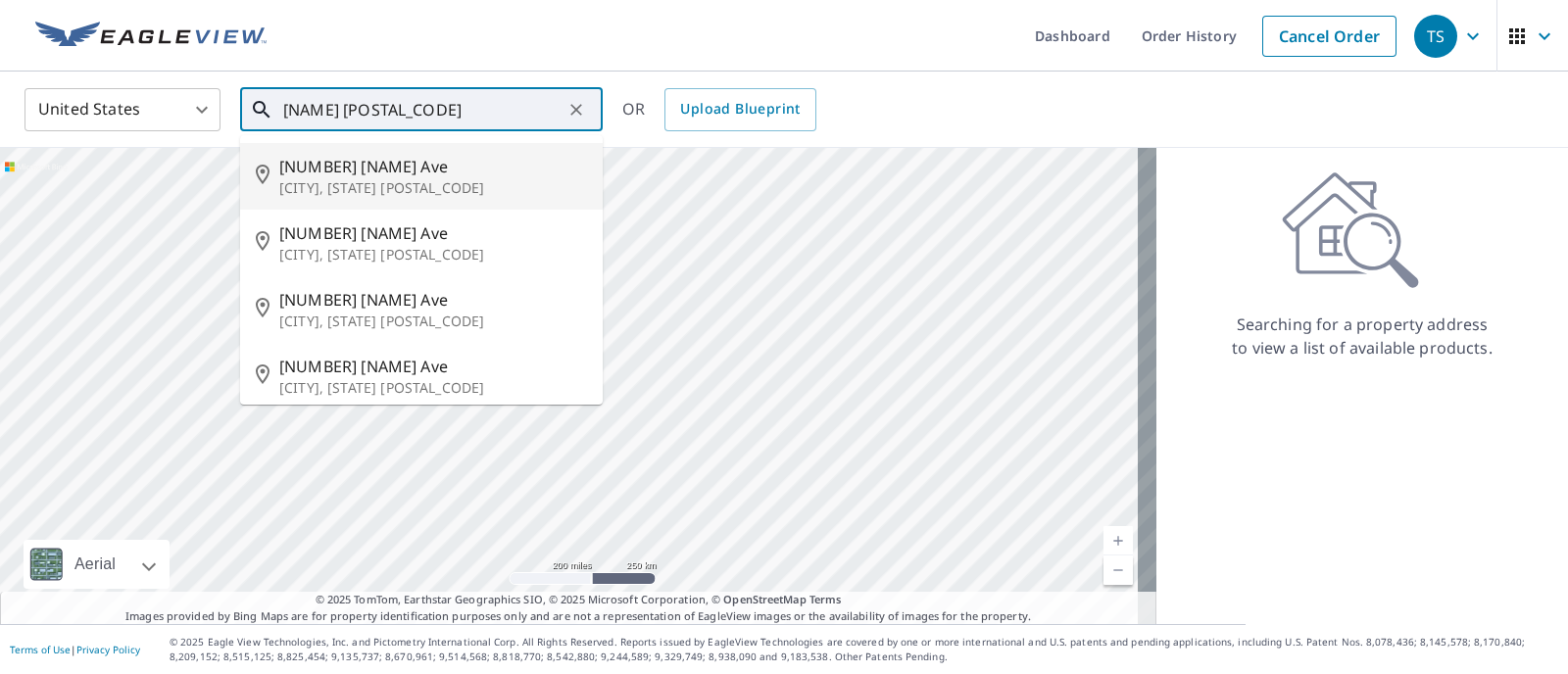 type on "[NAME] [POSTAL_CODE]" 